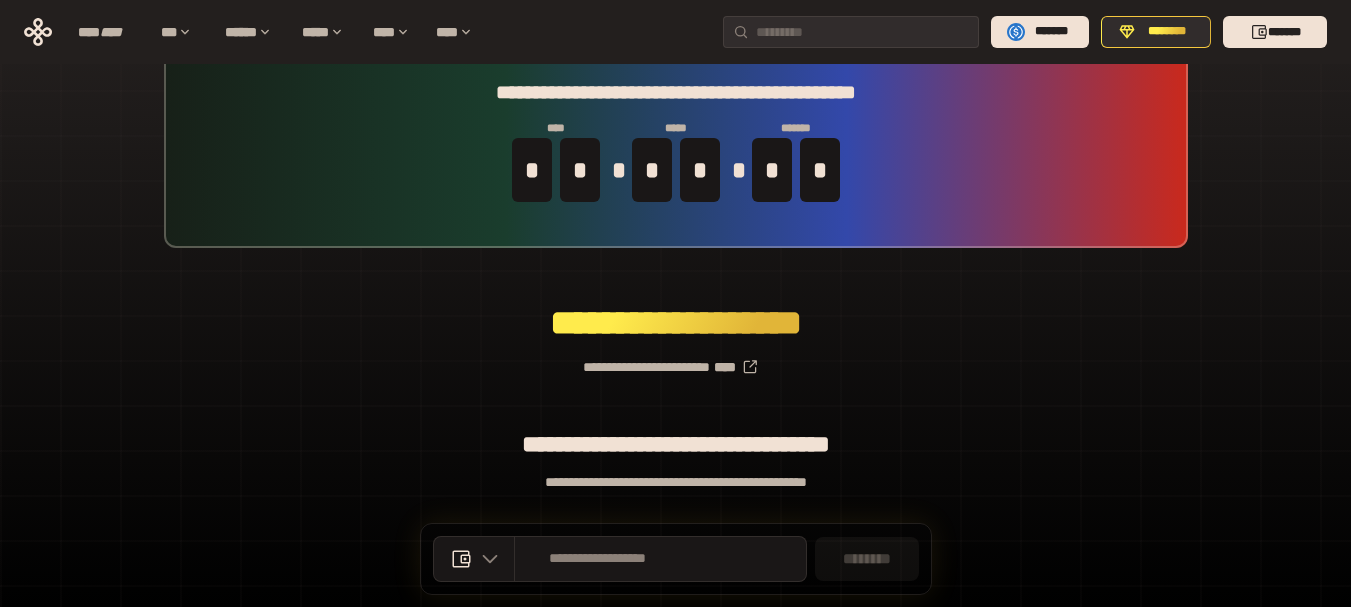 scroll, scrollTop: 176, scrollLeft: 0, axis: vertical 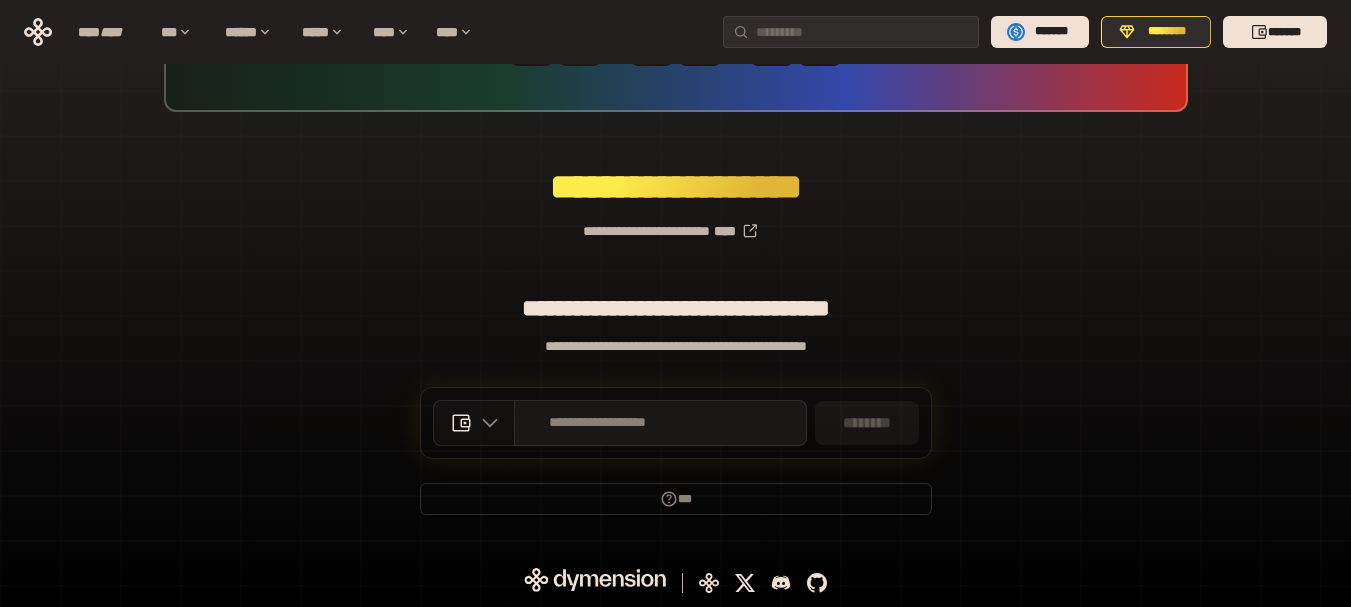 click 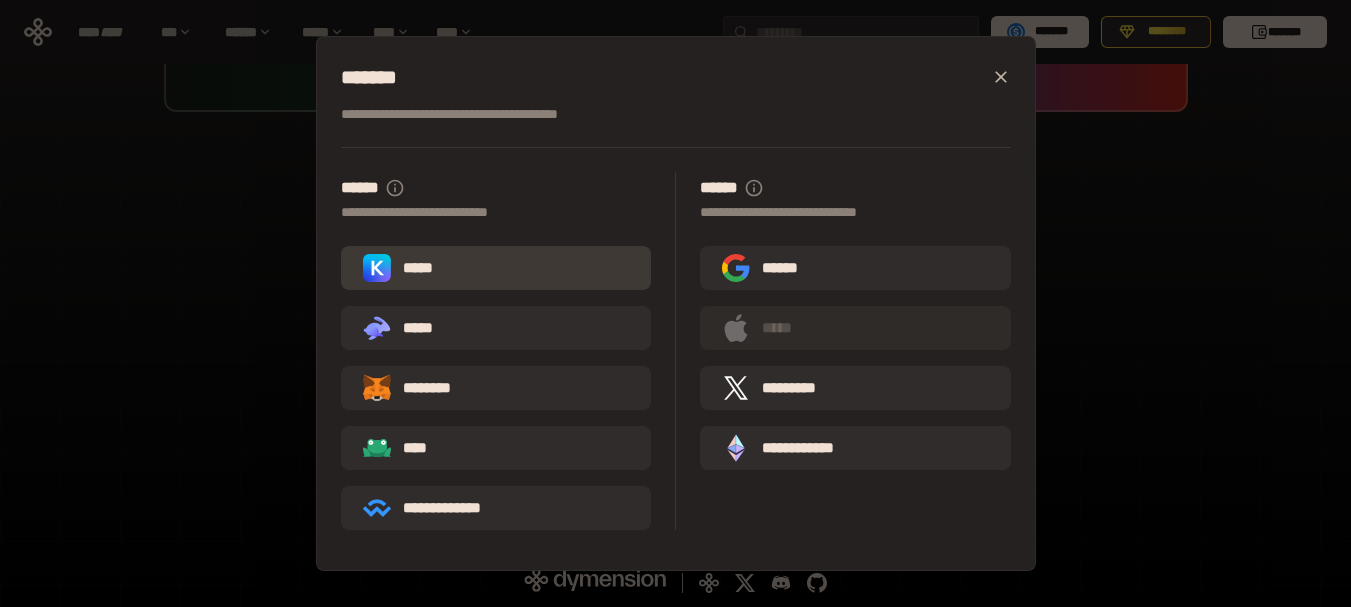 click on "*****" at bounding box center (496, 268) 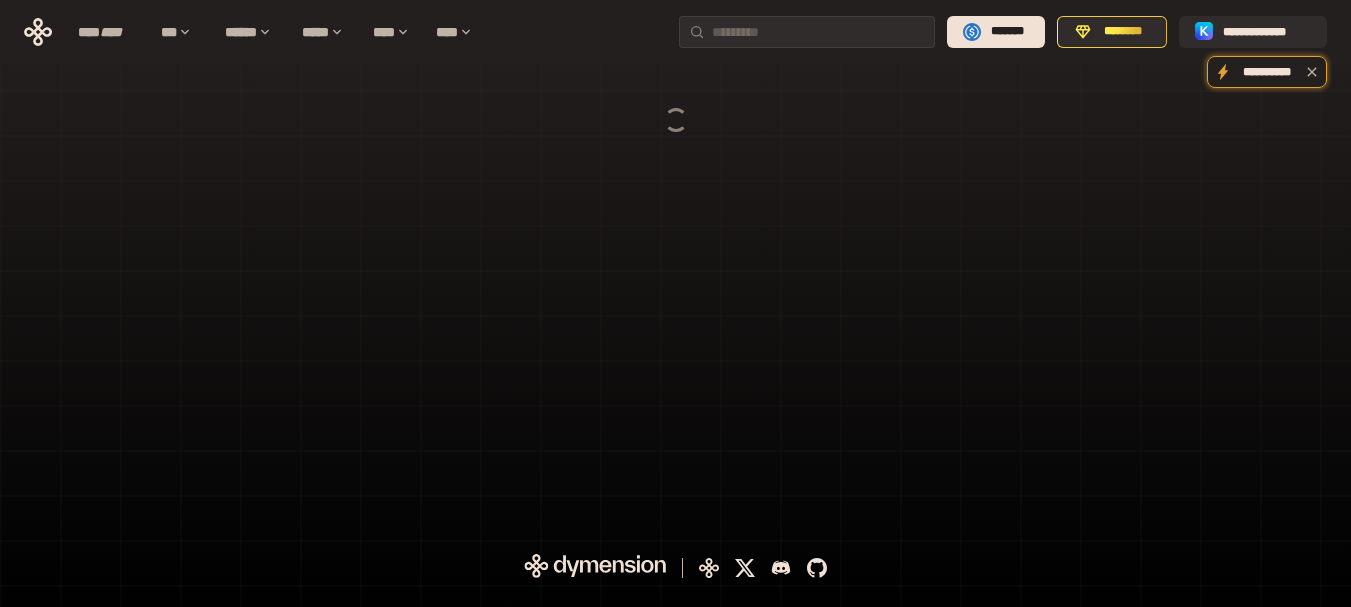 scroll, scrollTop: 0, scrollLeft: 0, axis: both 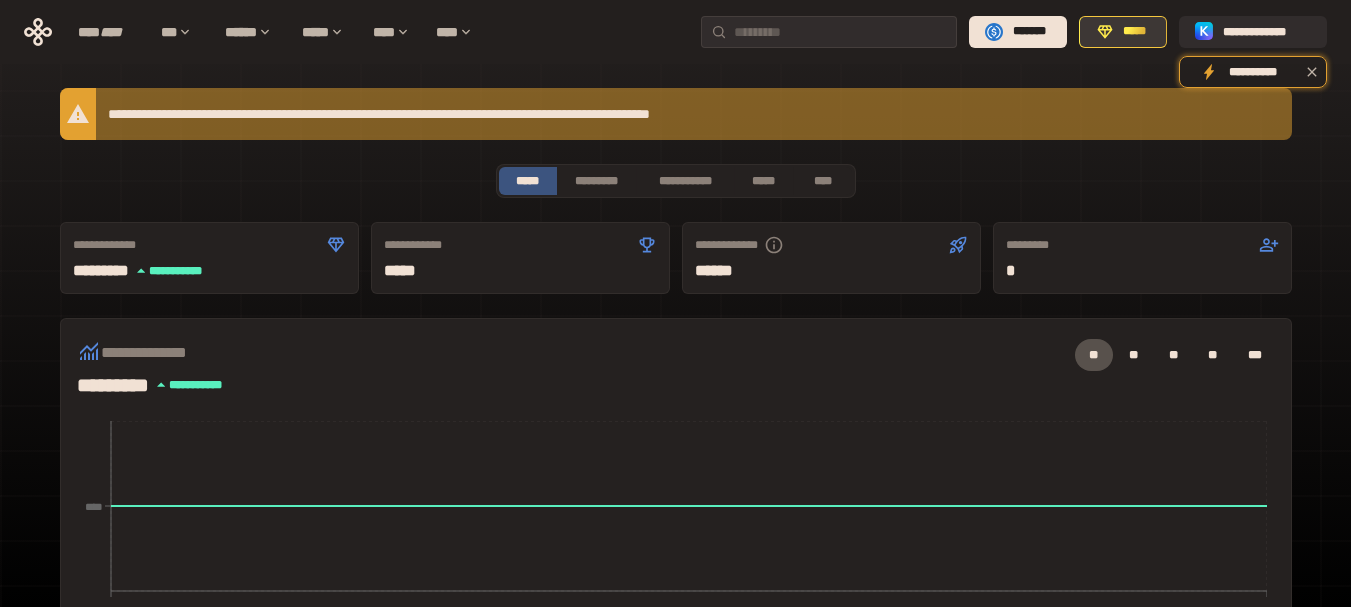 click on "*****" at bounding box center [1134, 32] 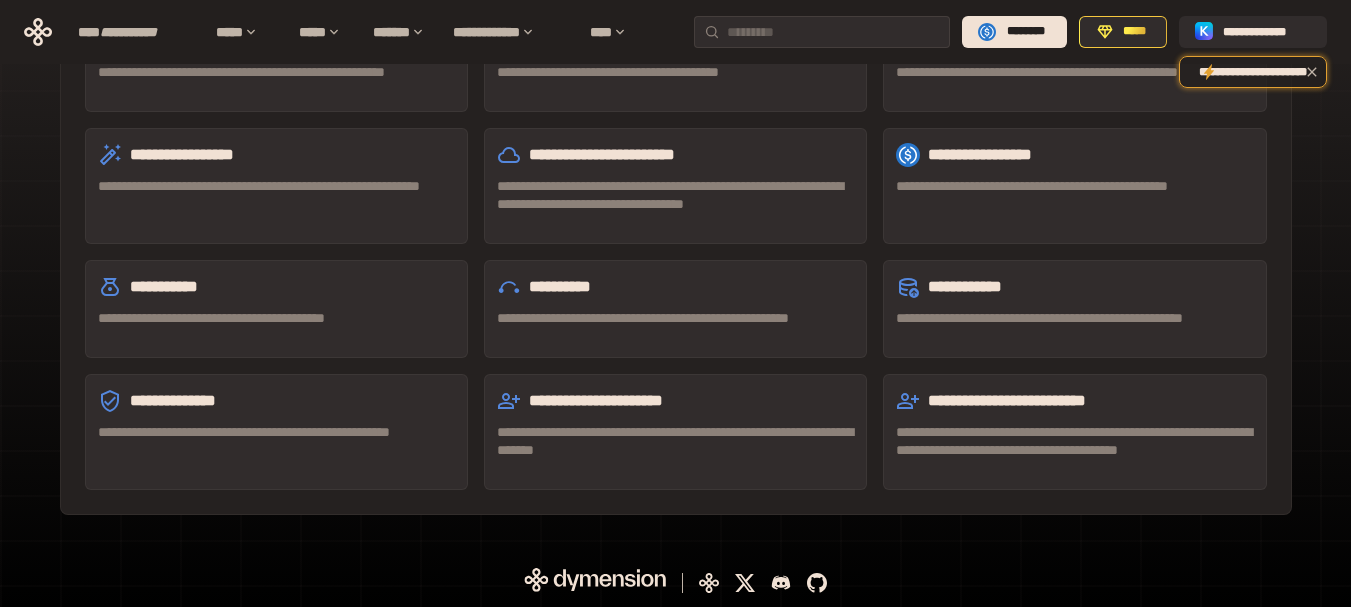 scroll, scrollTop: 728, scrollLeft: 0, axis: vertical 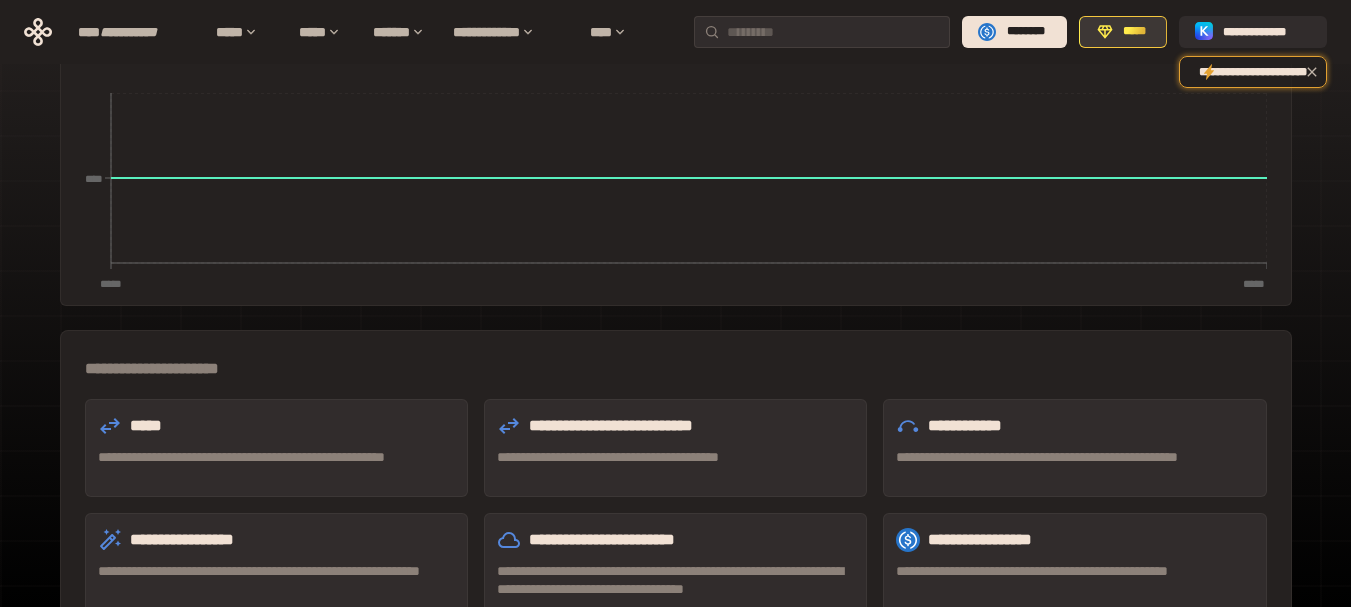 click on "*****" at bounding box center [1134, 31] 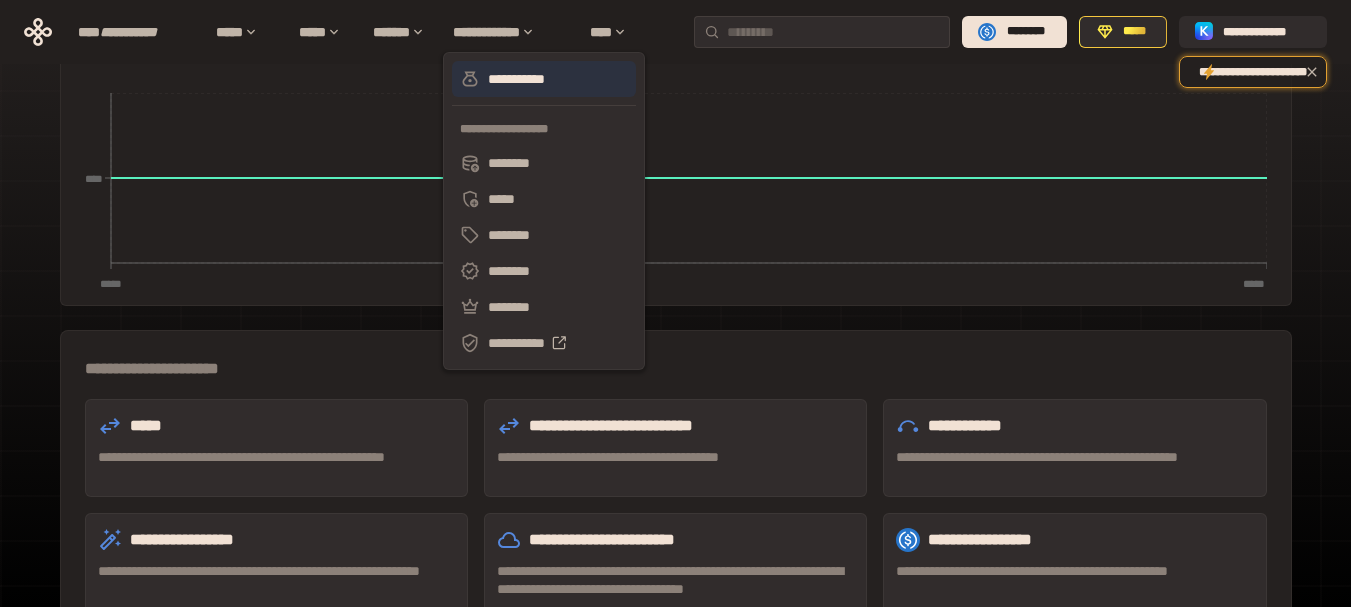 click on "**********" at bounding box center [544, 79] 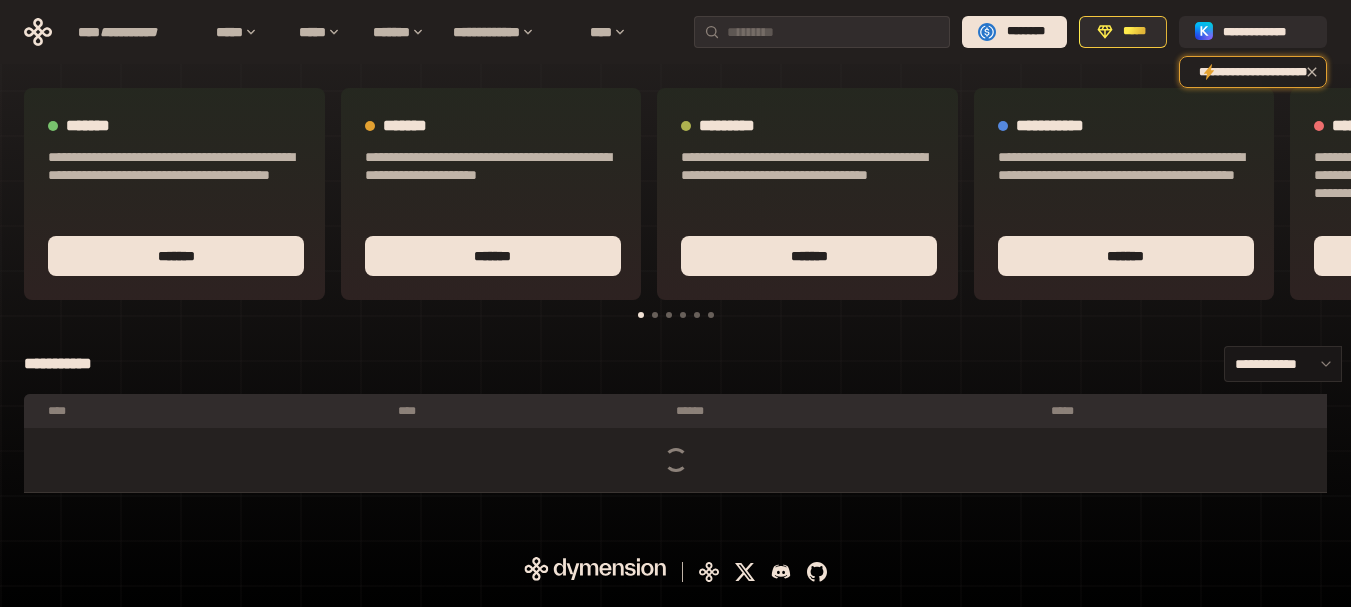 scroll, scrollTop: 0, scrollLeft: 0, axis: both 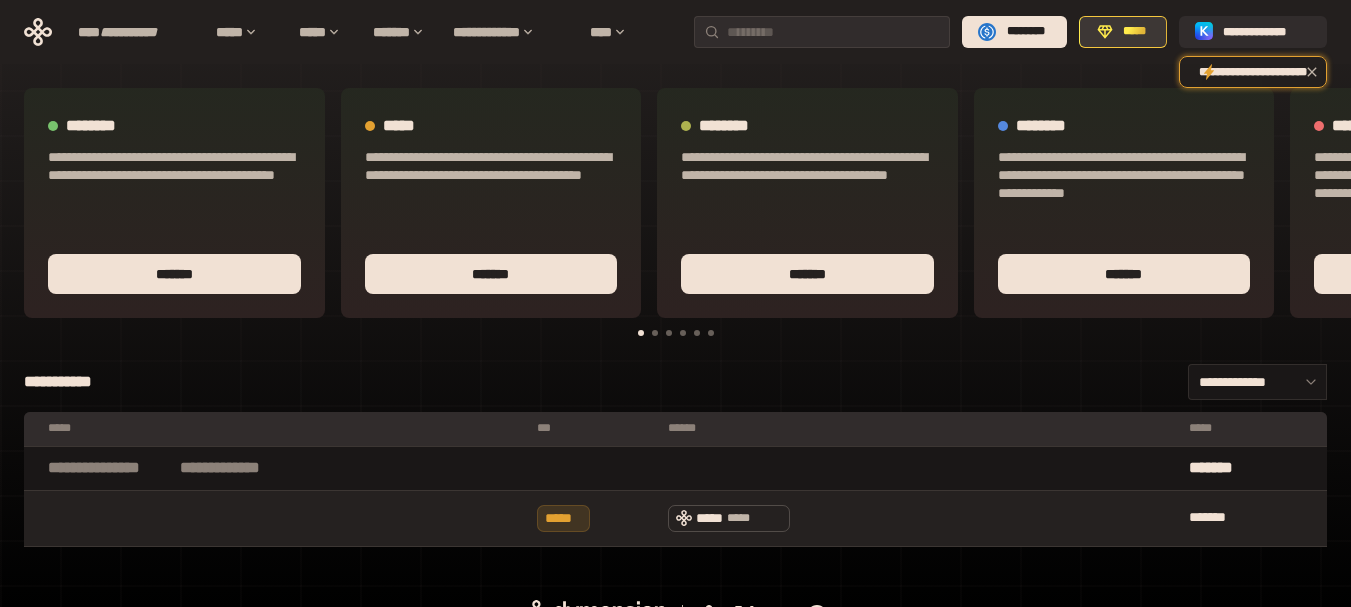 click on "*****" at bounding box center (1134, 31) 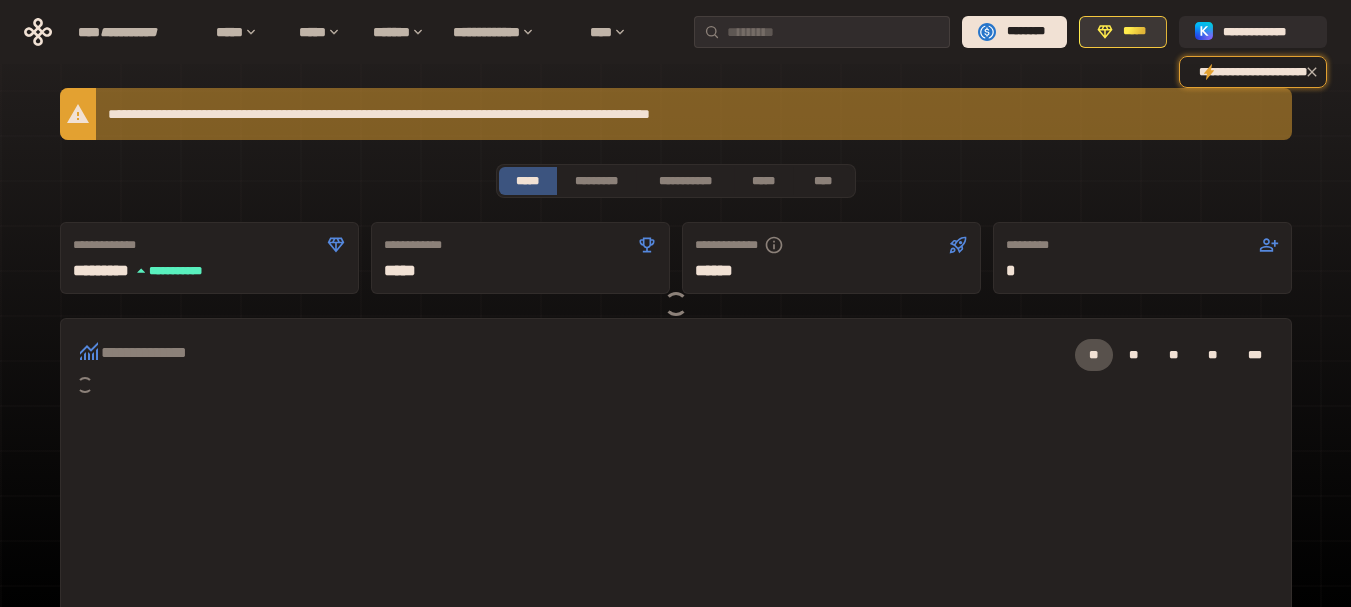 click on "*****" at bounding box center [1134, 31] 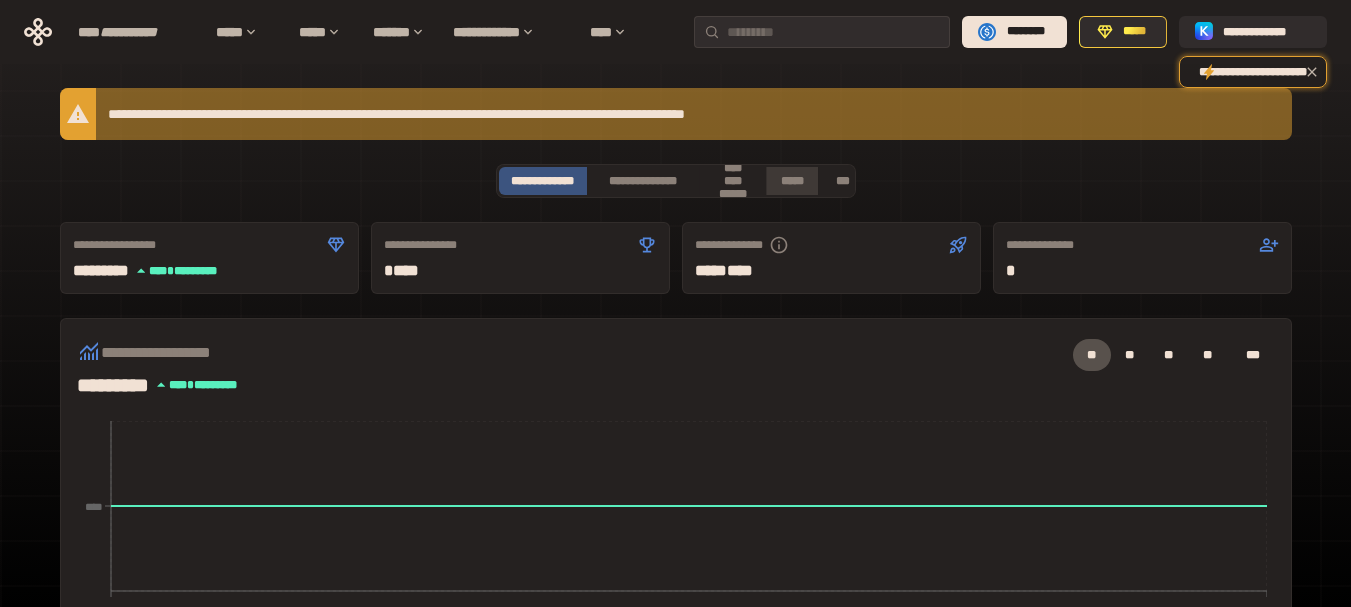 click on "*****" at bounding box center (792, 181) 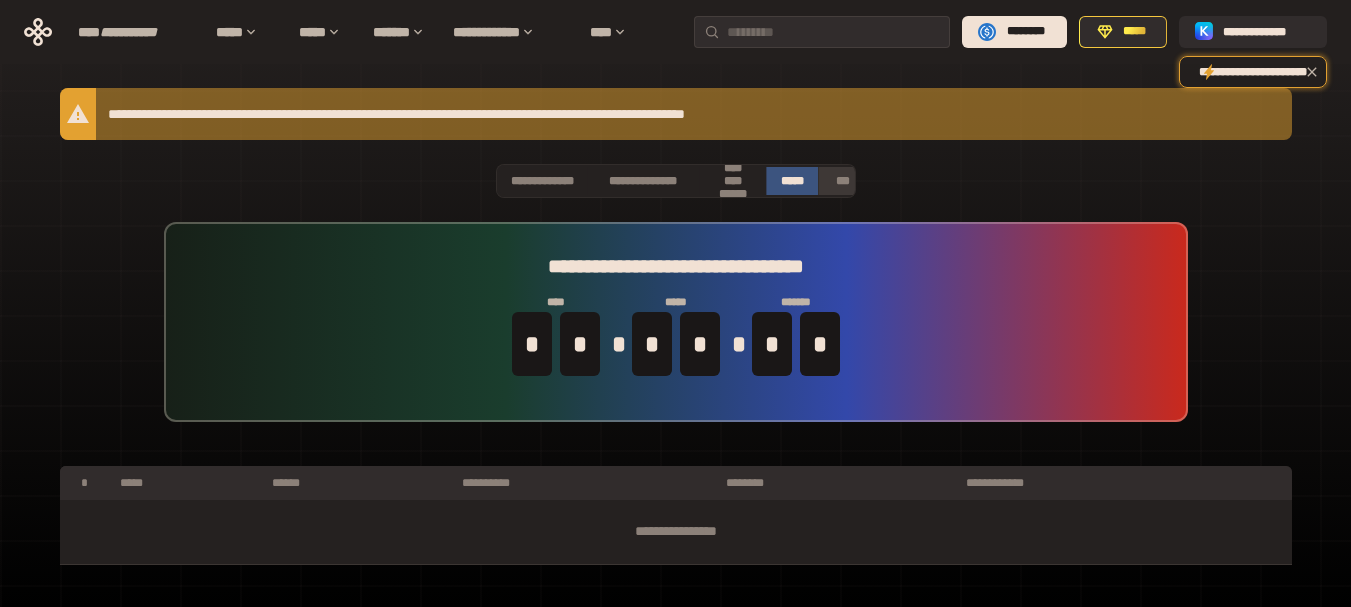 click on "***" at bounding box center [843, 181] 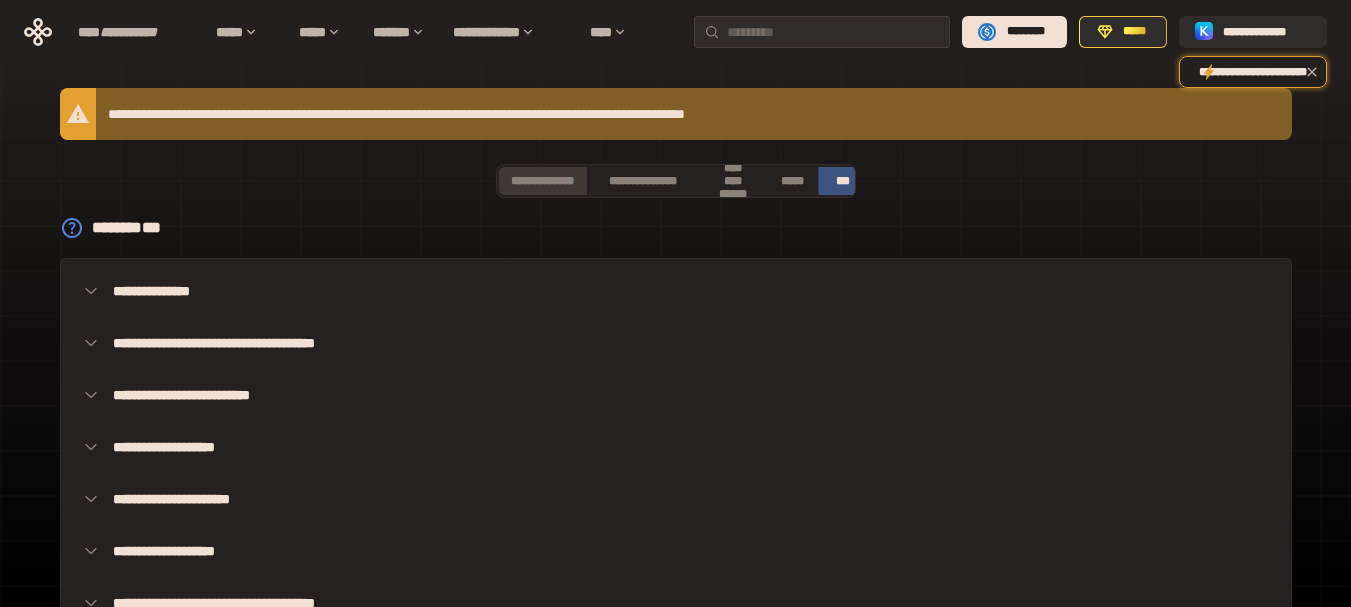 click on "**********" at bounding box center [542, 181] 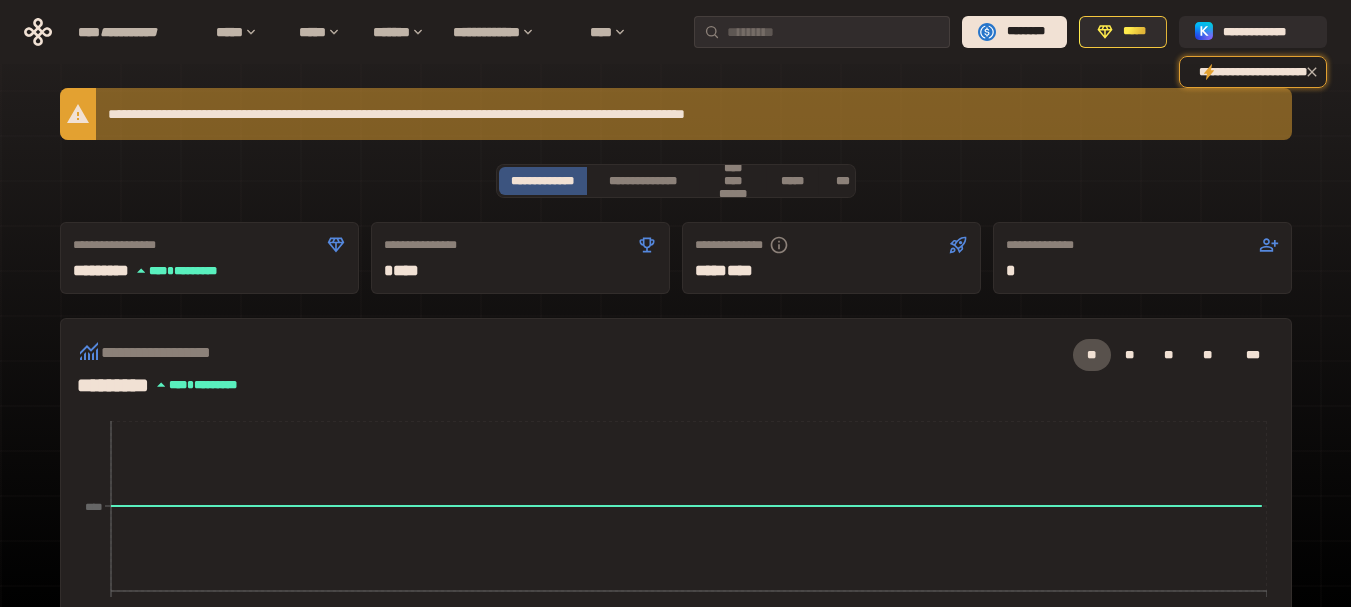 click on "**********" at bounding box center [676, 725] 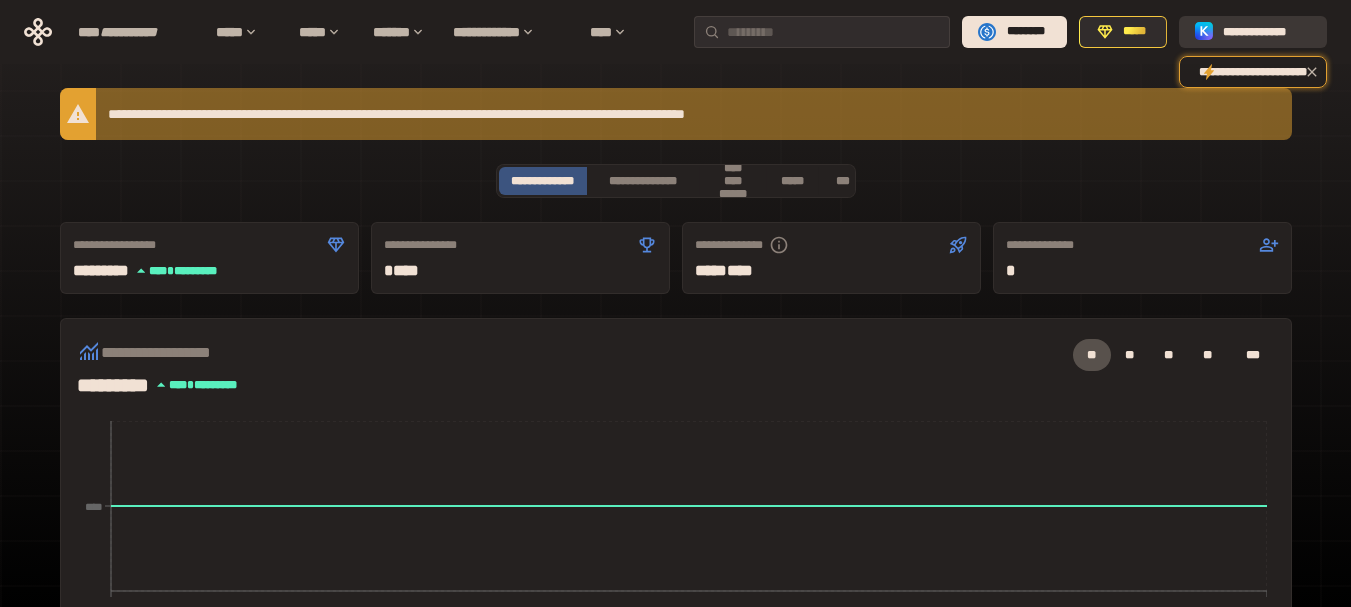 click on "**********" at bounding box center (1267, 32) 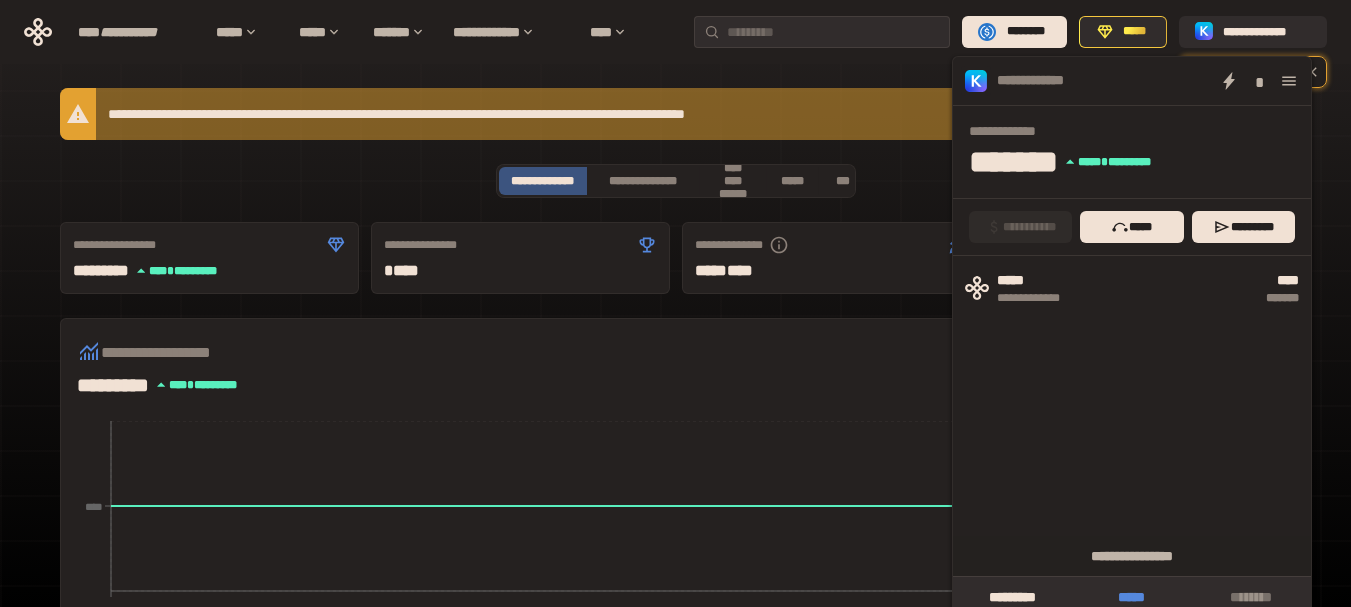 click on "*****" at bounding box center (1131, 597) 